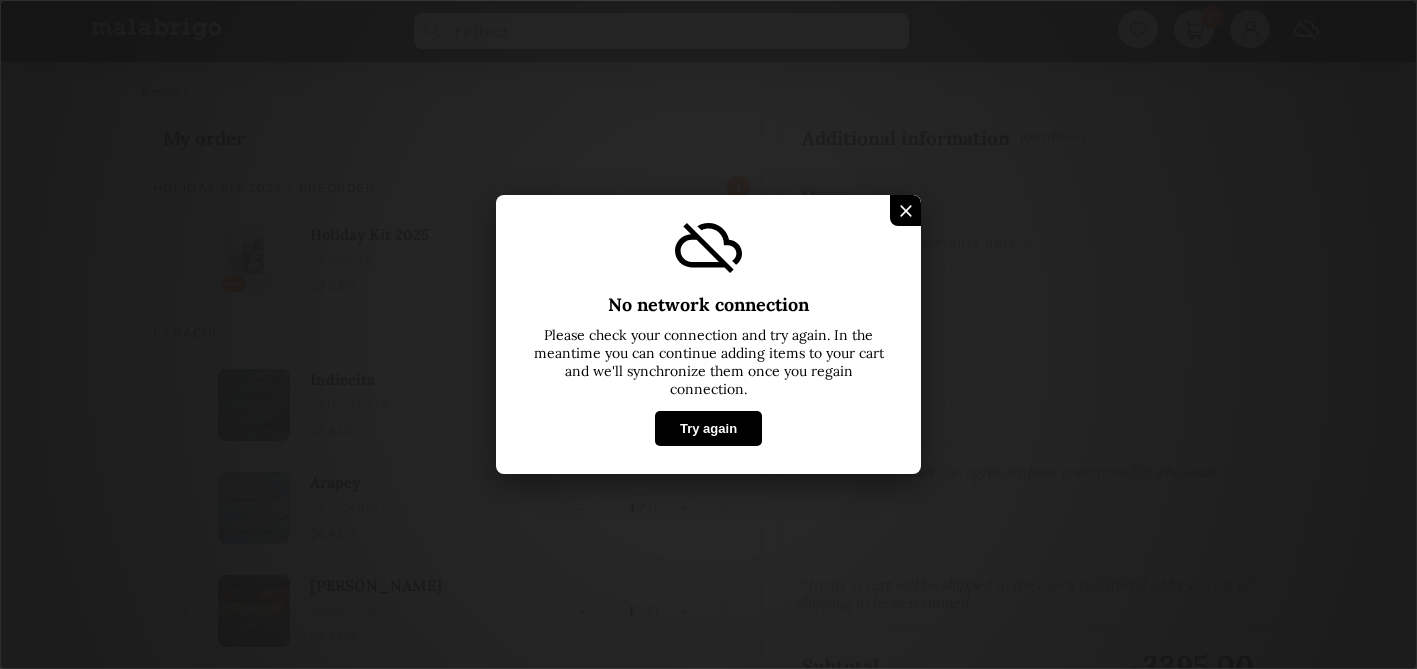 scroll, scrollTop: 151, scrollLeft: 0, axis: vertical 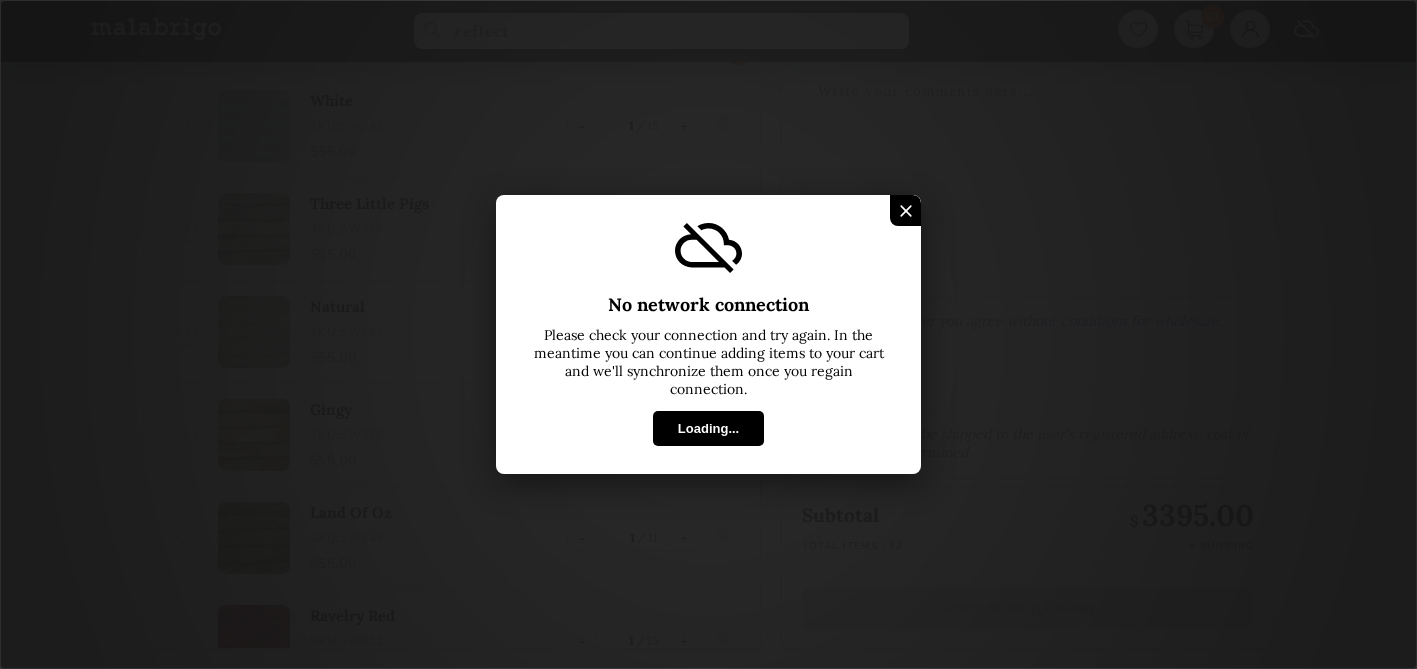 click on "Loading..." at bounding box center [708, 428] 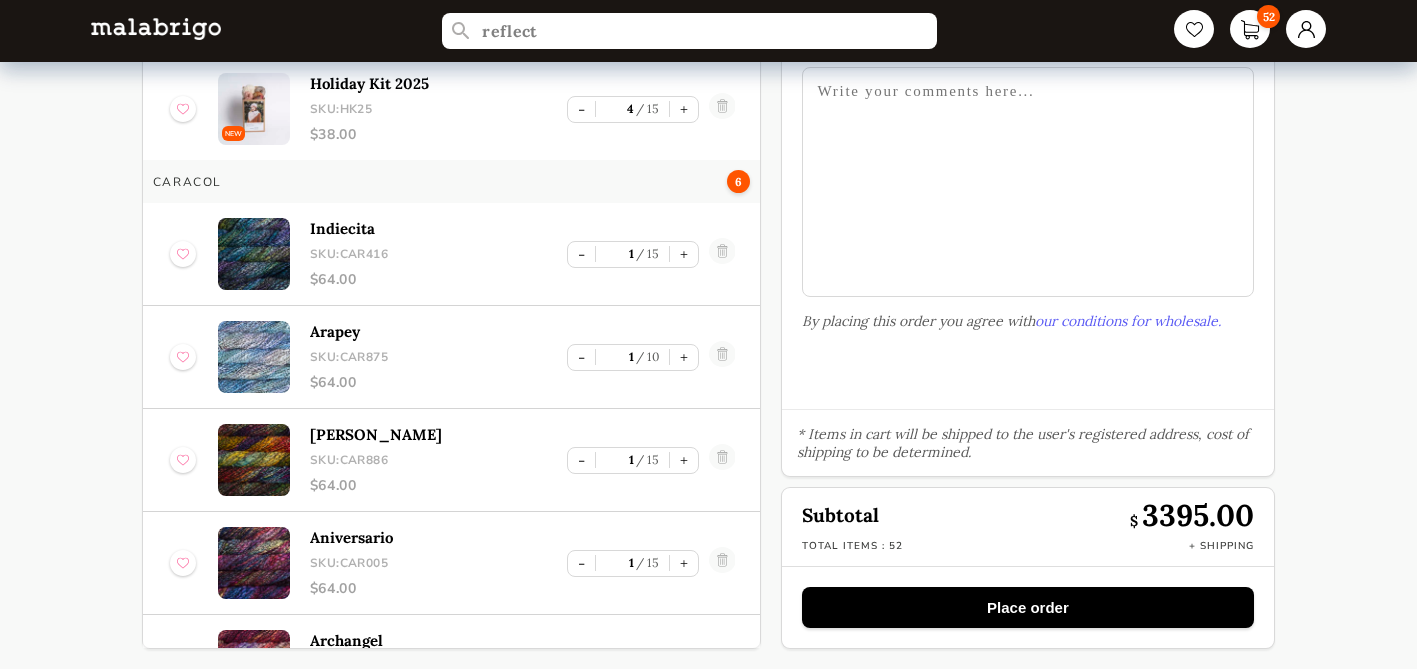 scroll, scrollTop: 0, scrollLeft: 0, axis: both 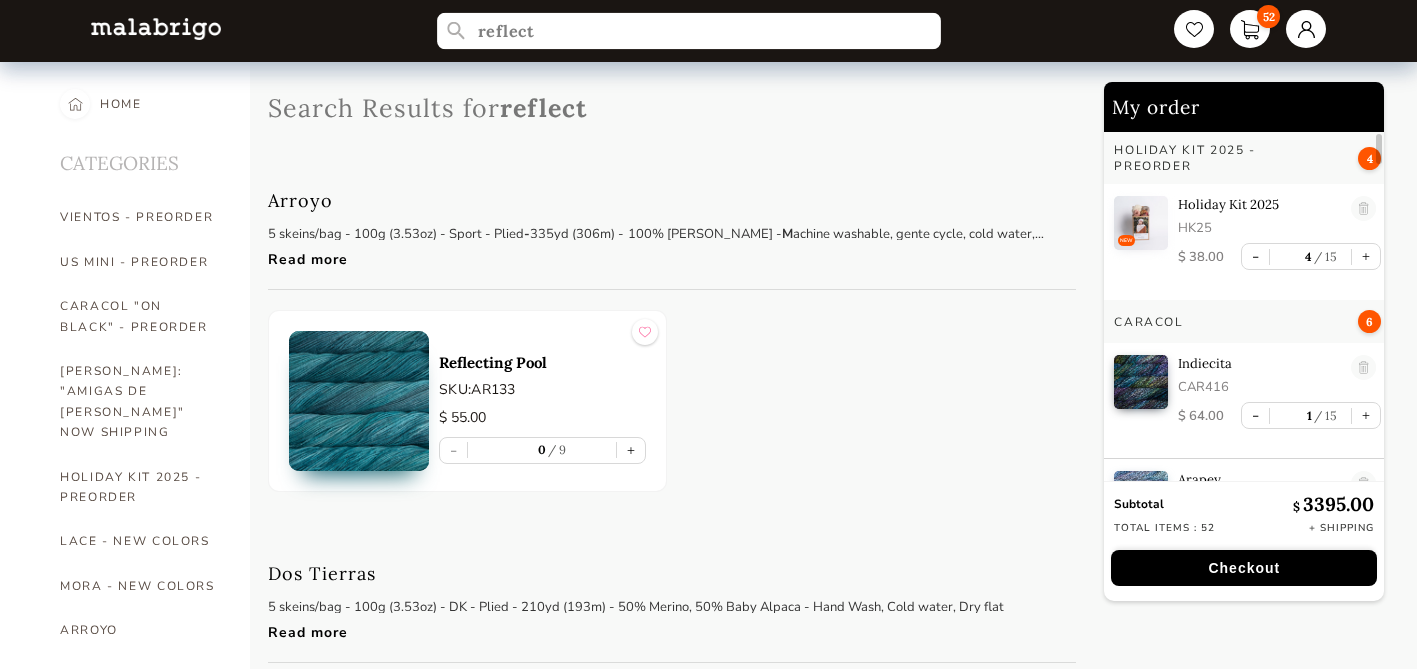 drag, startPoint x: 550, startPoint y: 38, endPoint x: 466, endPoint y: 31, distance: 84.29116 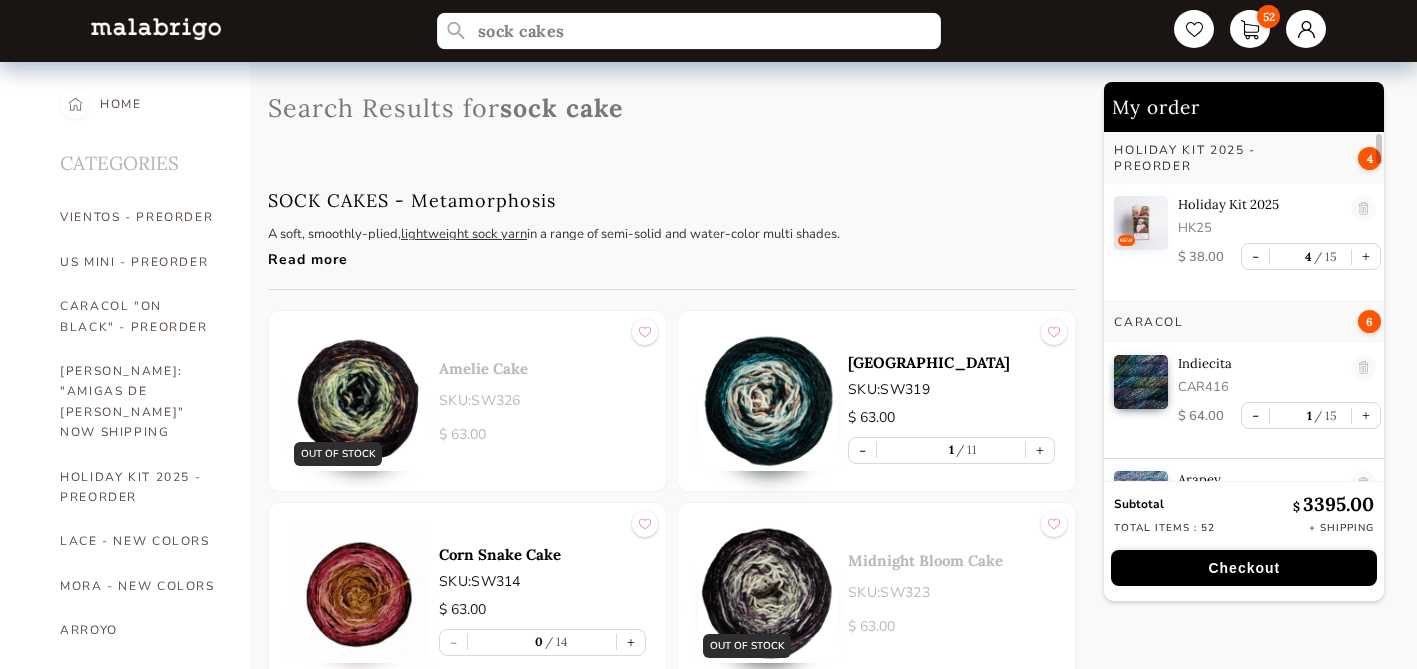 type on "sock cakes" 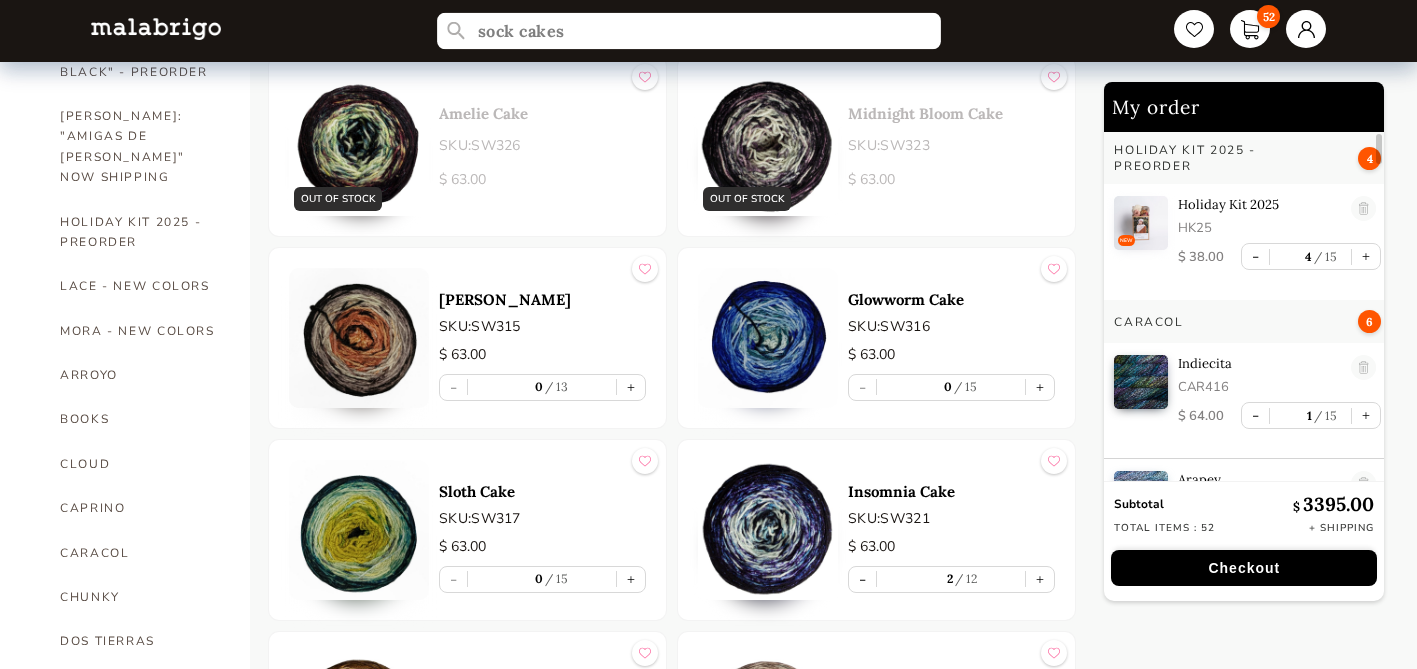 scroll, scrollTop: 257, scrollLeft: 0, axis: vertical 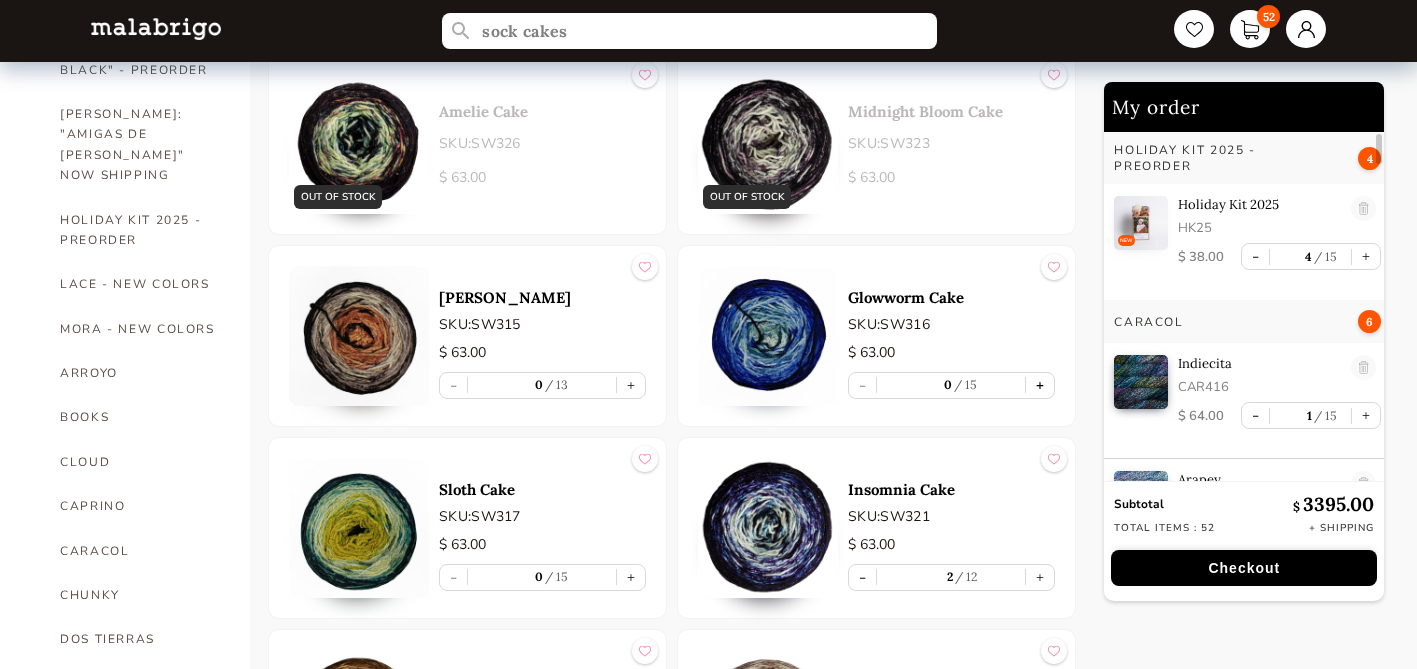 click on "+" at bounding box center [1040, 385] 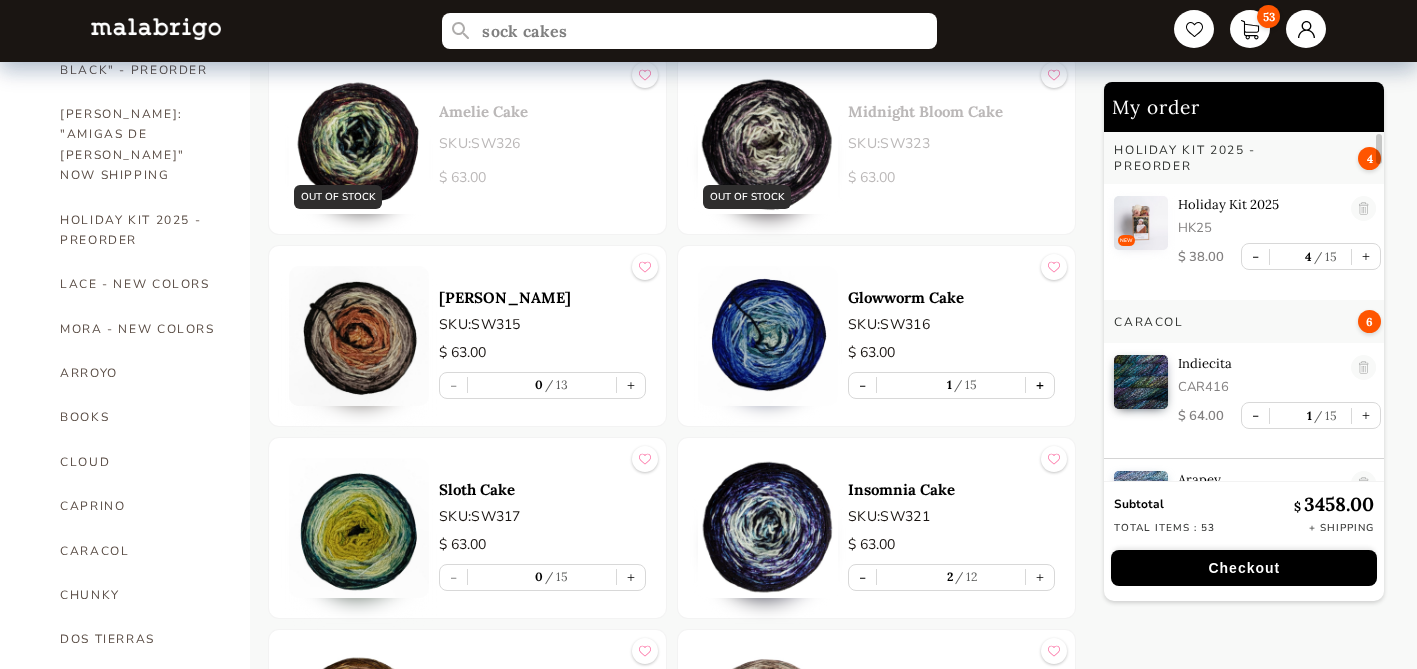 type on "1" 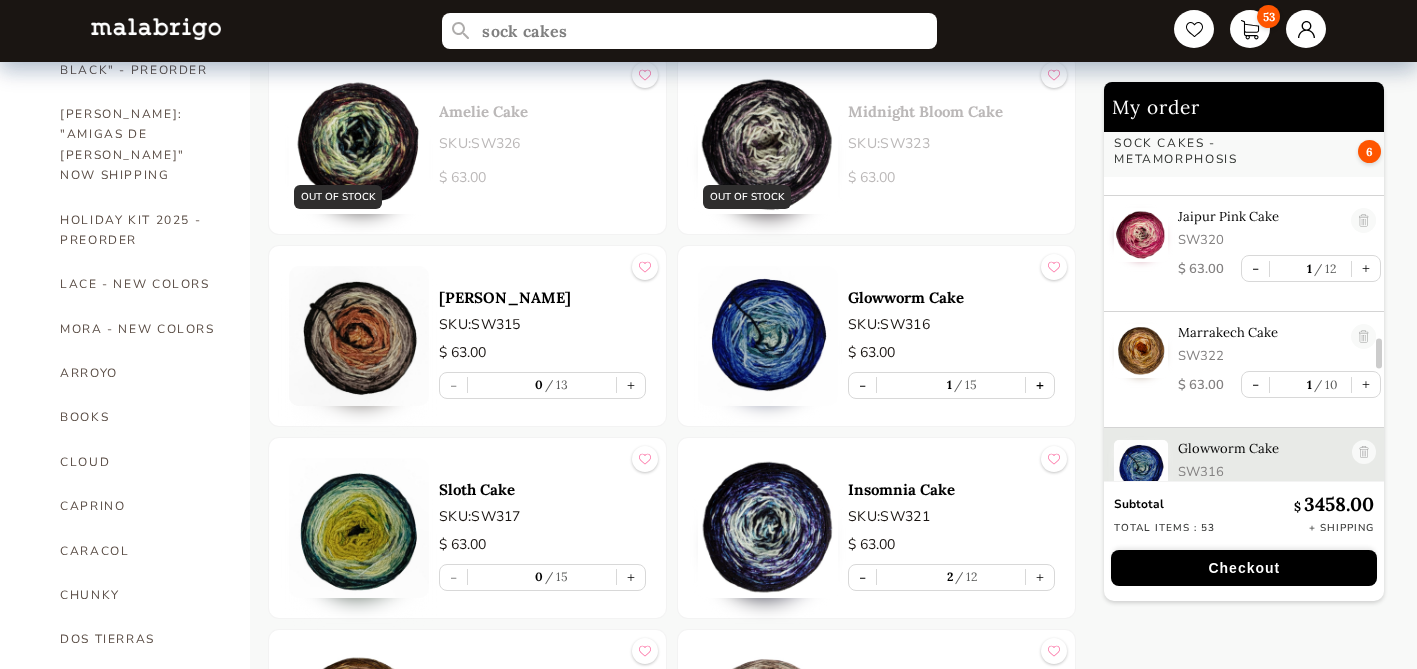 scroll, scrollTop: 3805, scrollLeft: 0, axis: vertical 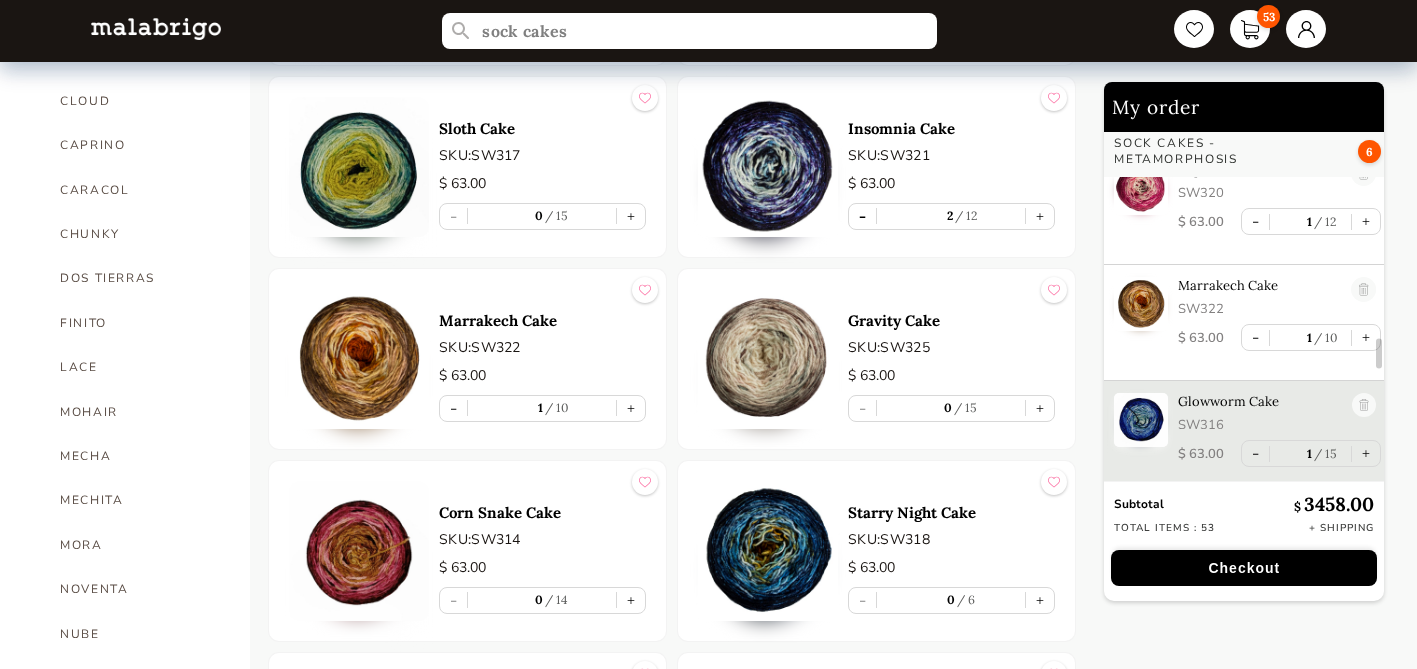 click on "-" at bounding box center [862, 216] 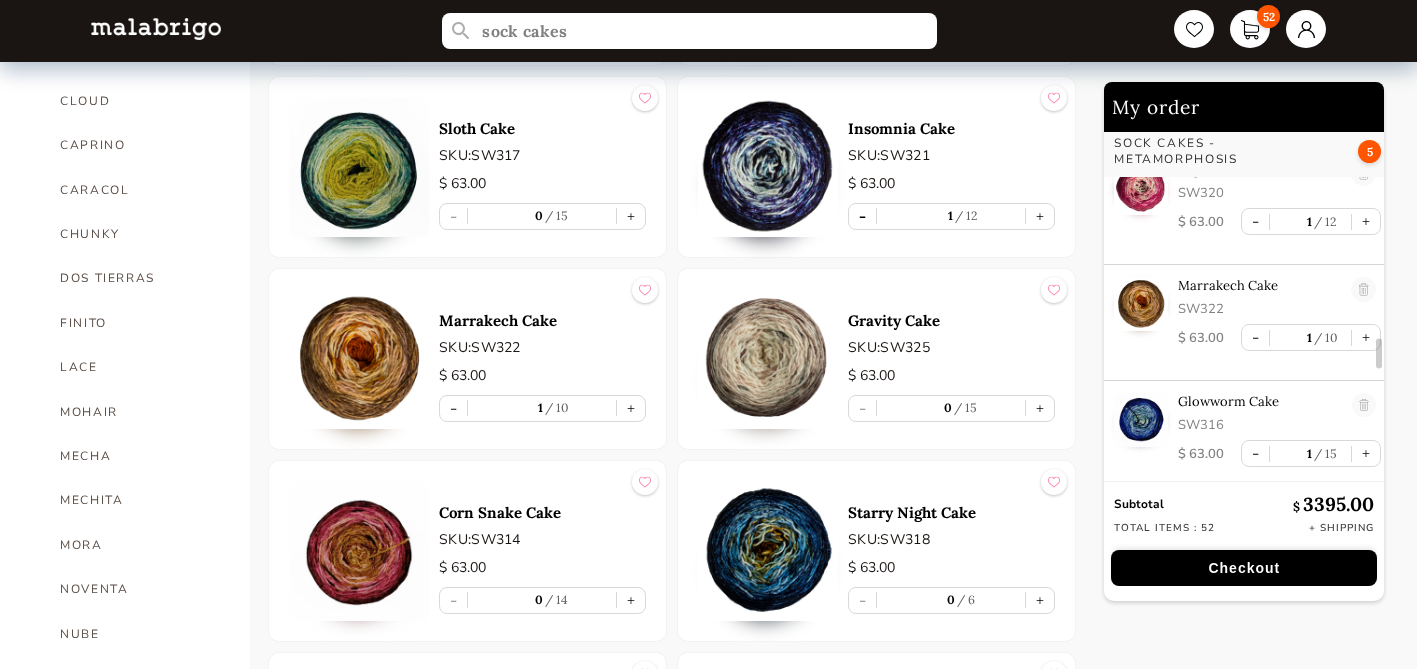 type on "1" 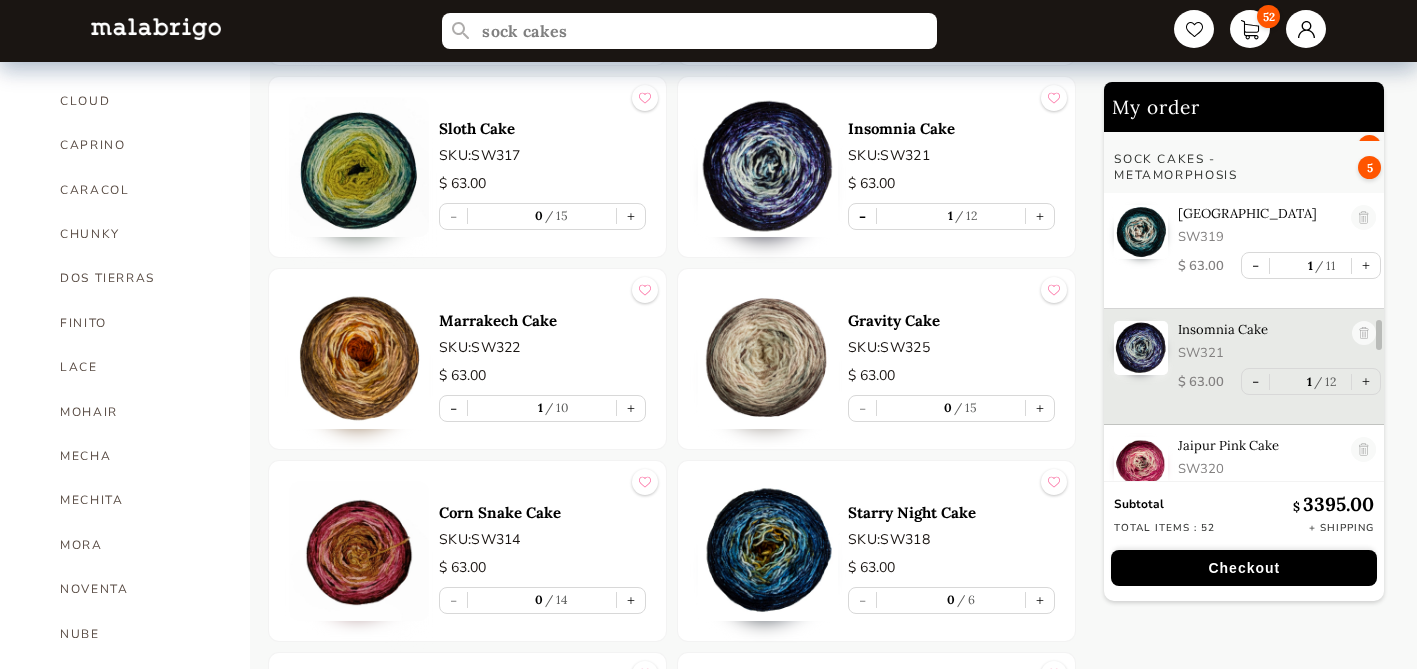 scroll, scrollTop: 3474, scrollLeft: 0, axis: vertical 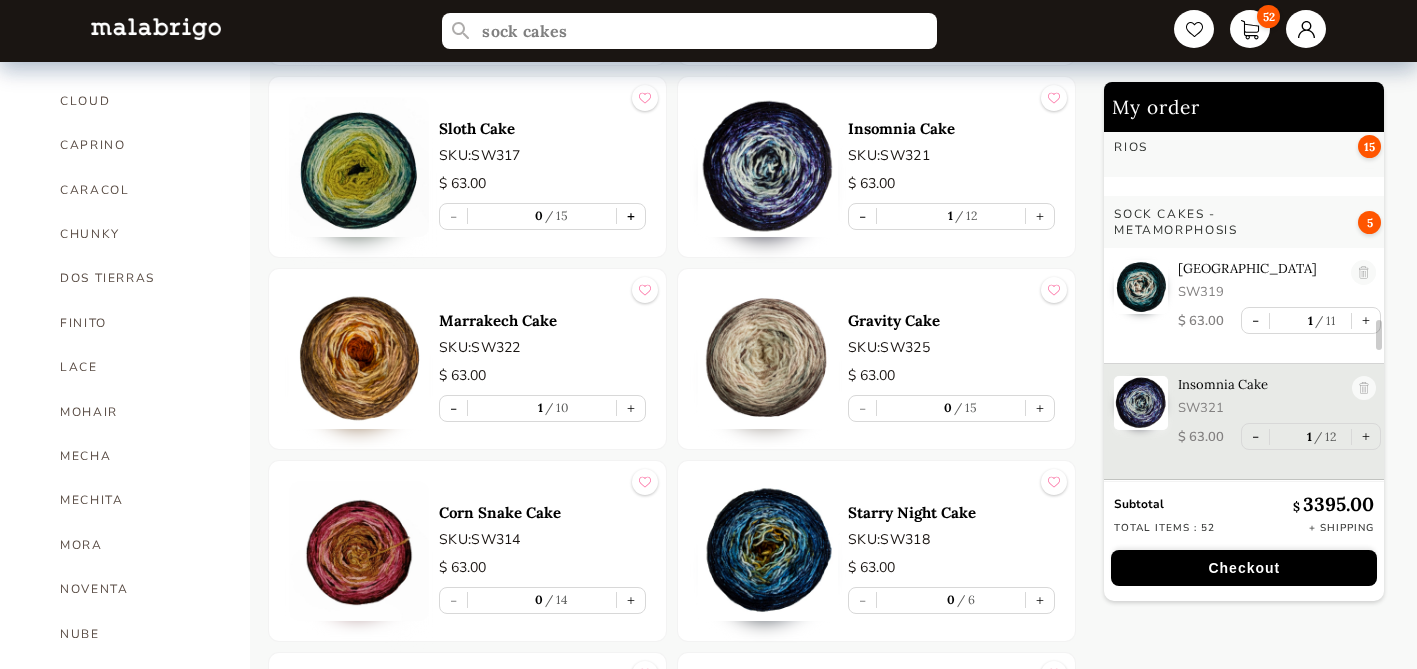 click on "+" at bounding box center (631, 216) 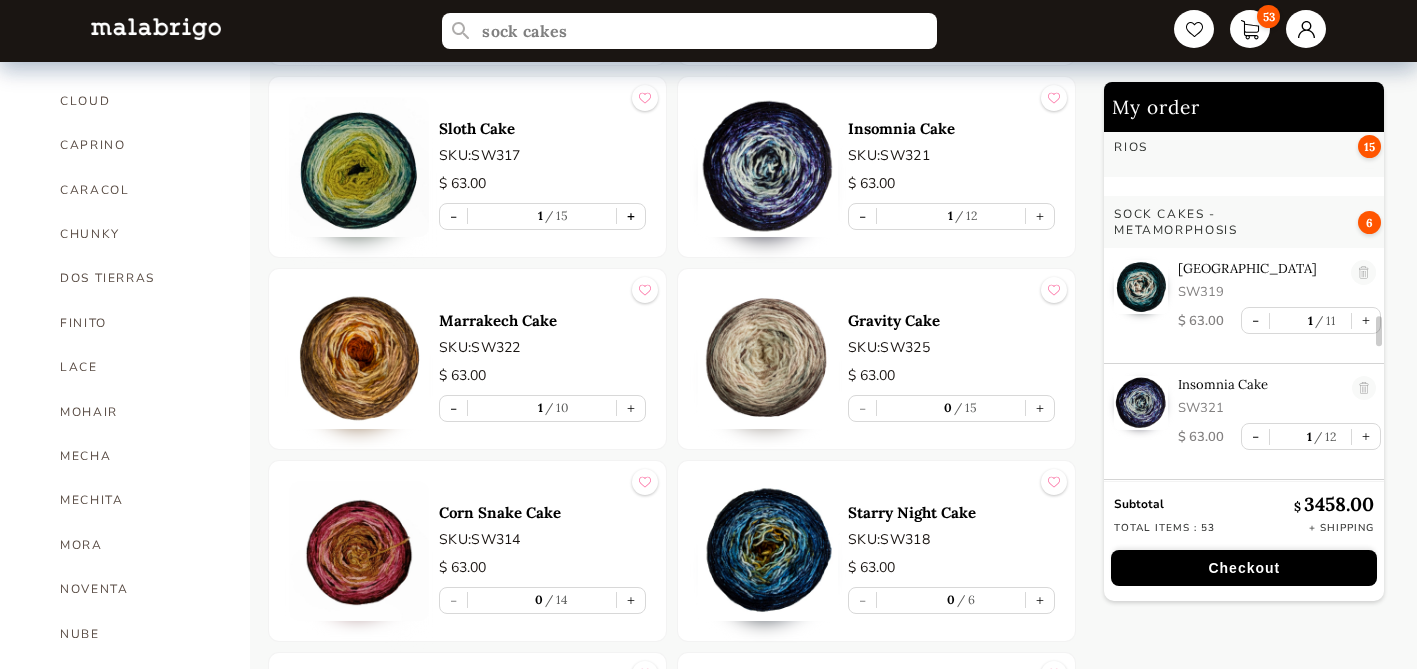 scroll, scrollTop: 3921, scrollLeft: 0, axis: vertical 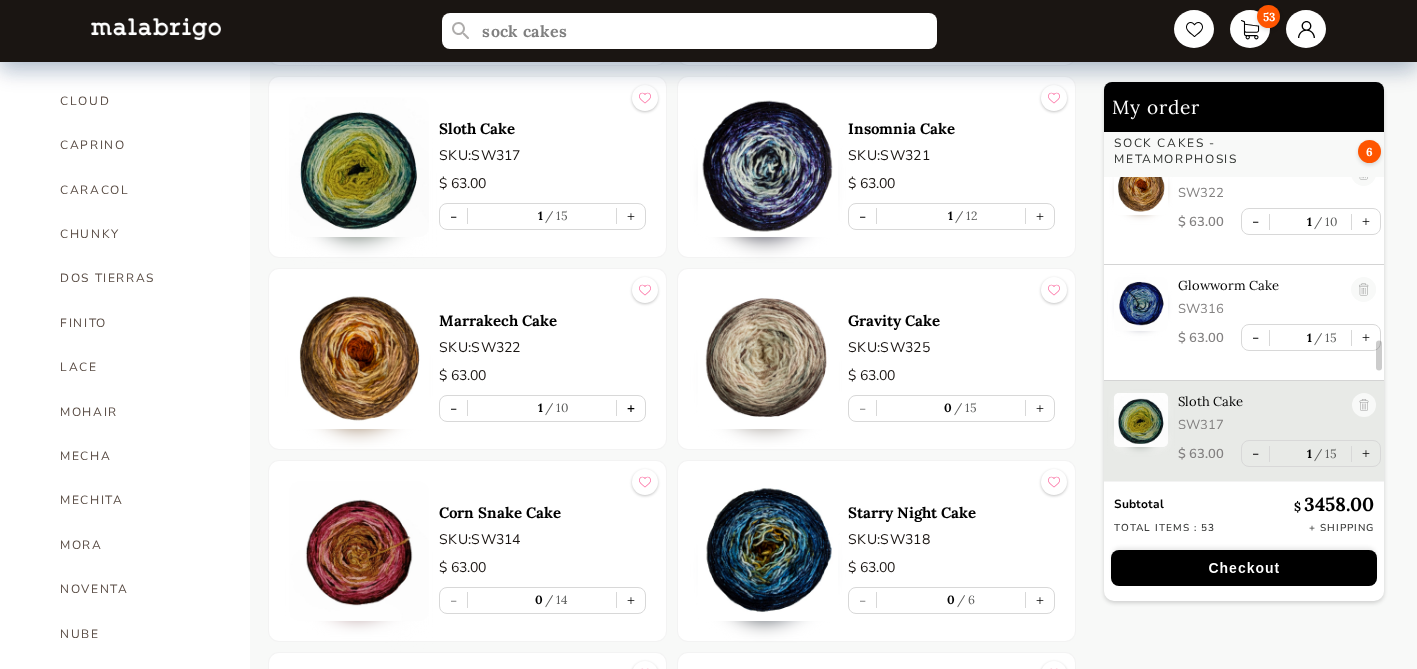 click on "+" at bounding box center (631, 408) 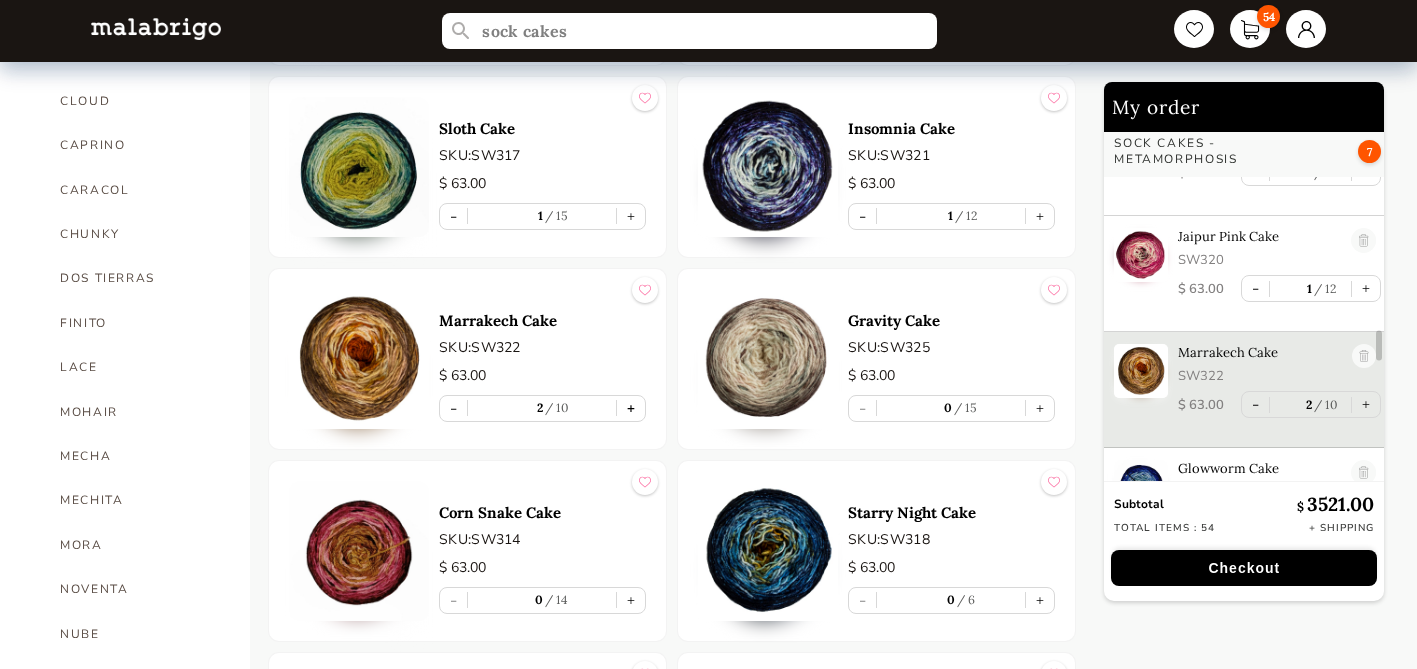 scroll, scrollTop: 3706, scrollLeft: 0, axis: vertical 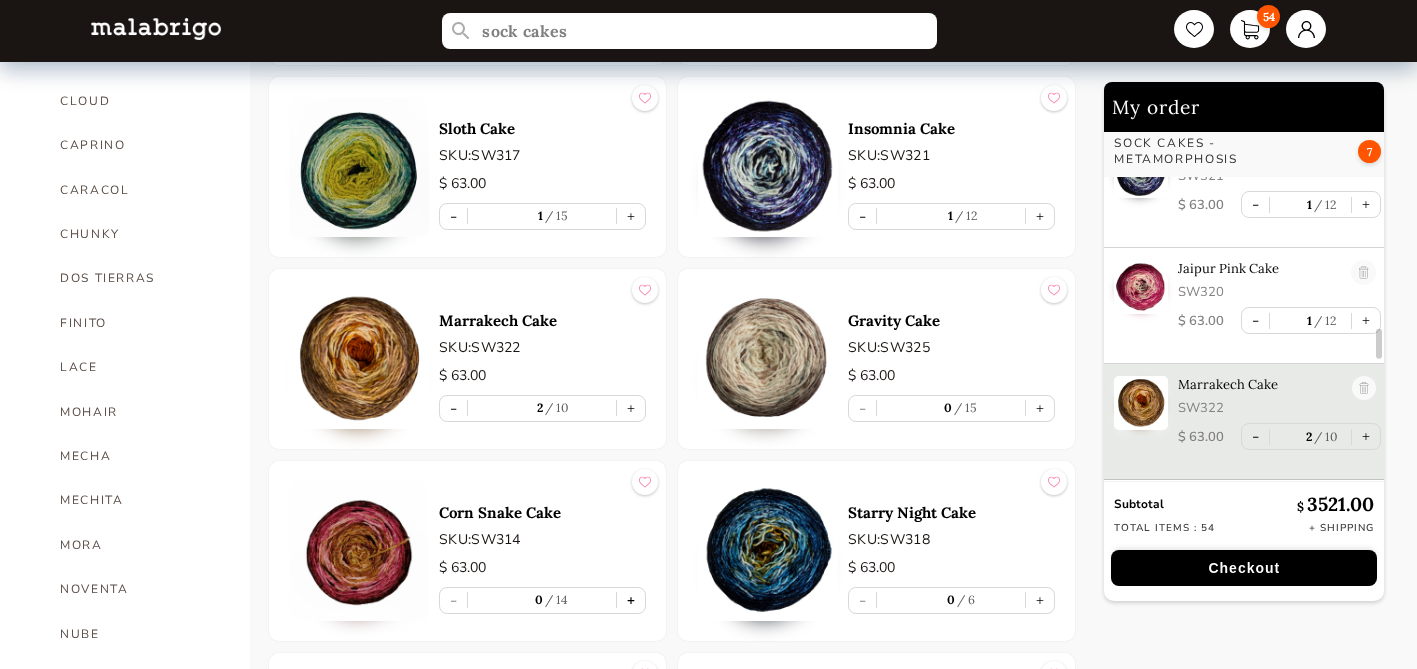 click on "+" at bounding box center [631, 600] 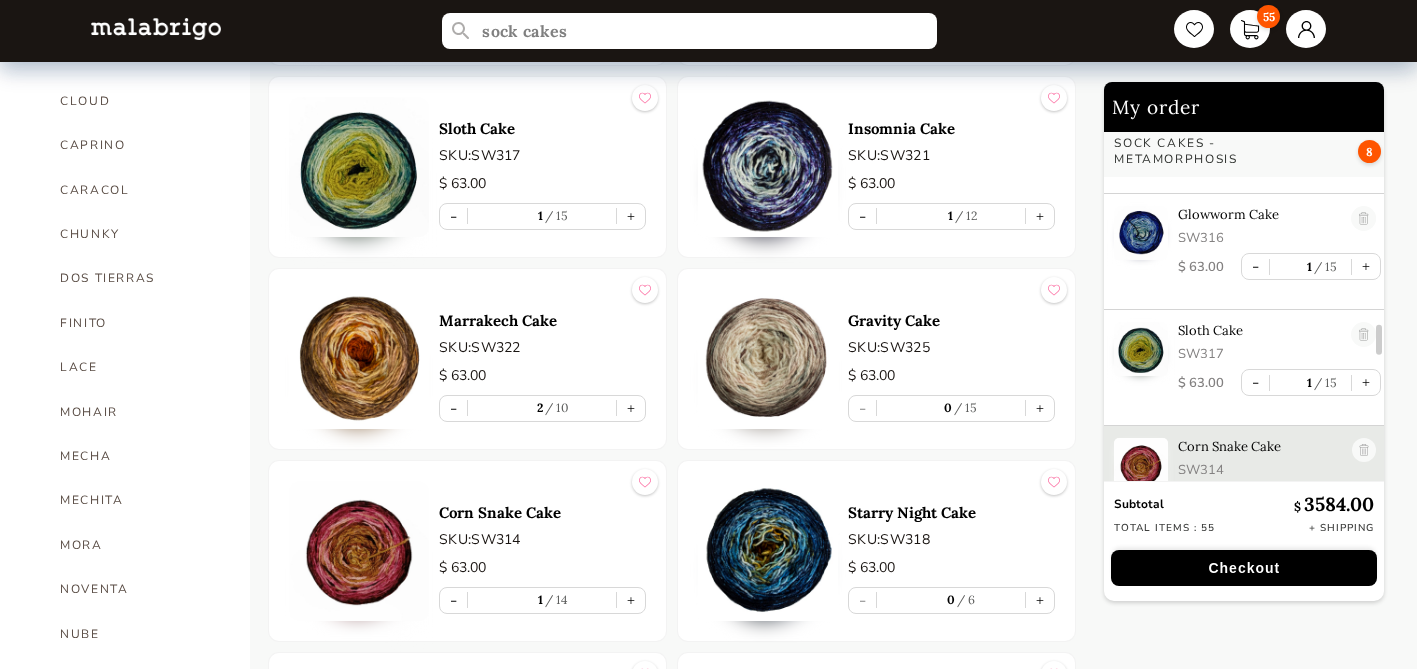 scroll, scrollTop: 4037, scrollLeft: 0, axis: vertical 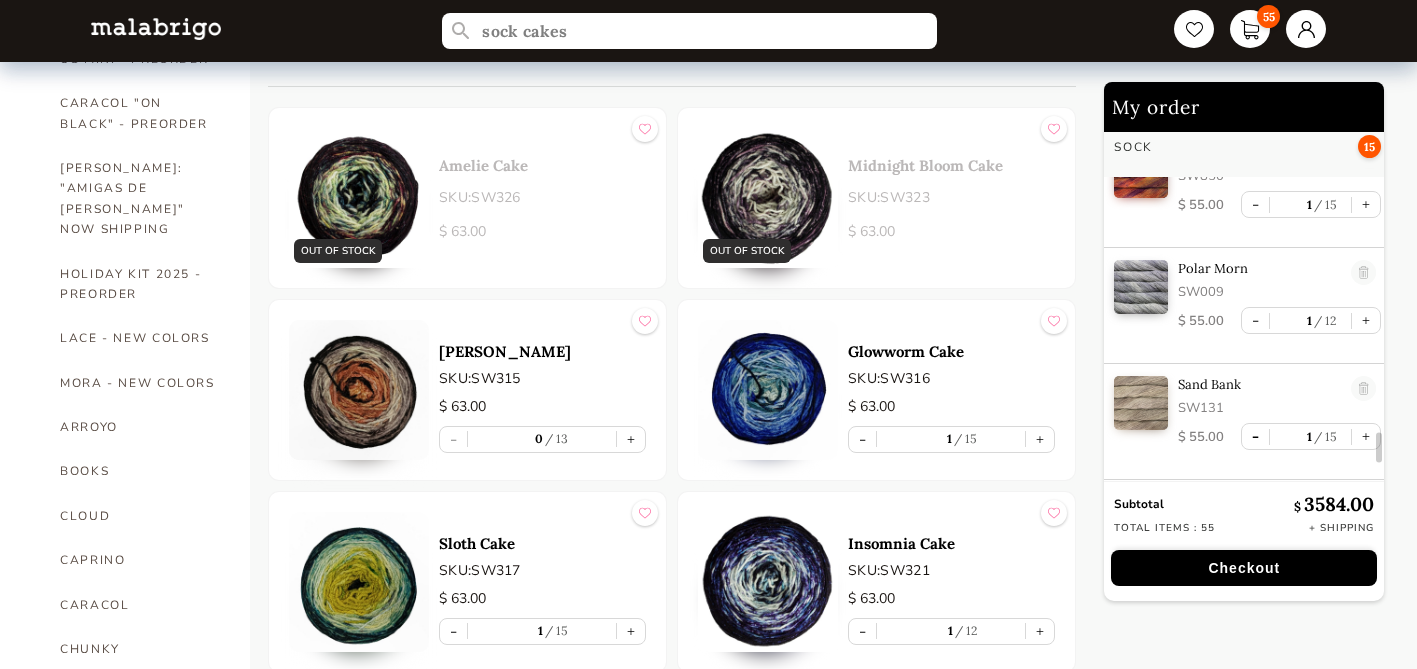 click on "-" at bounding box center [1255, 436] 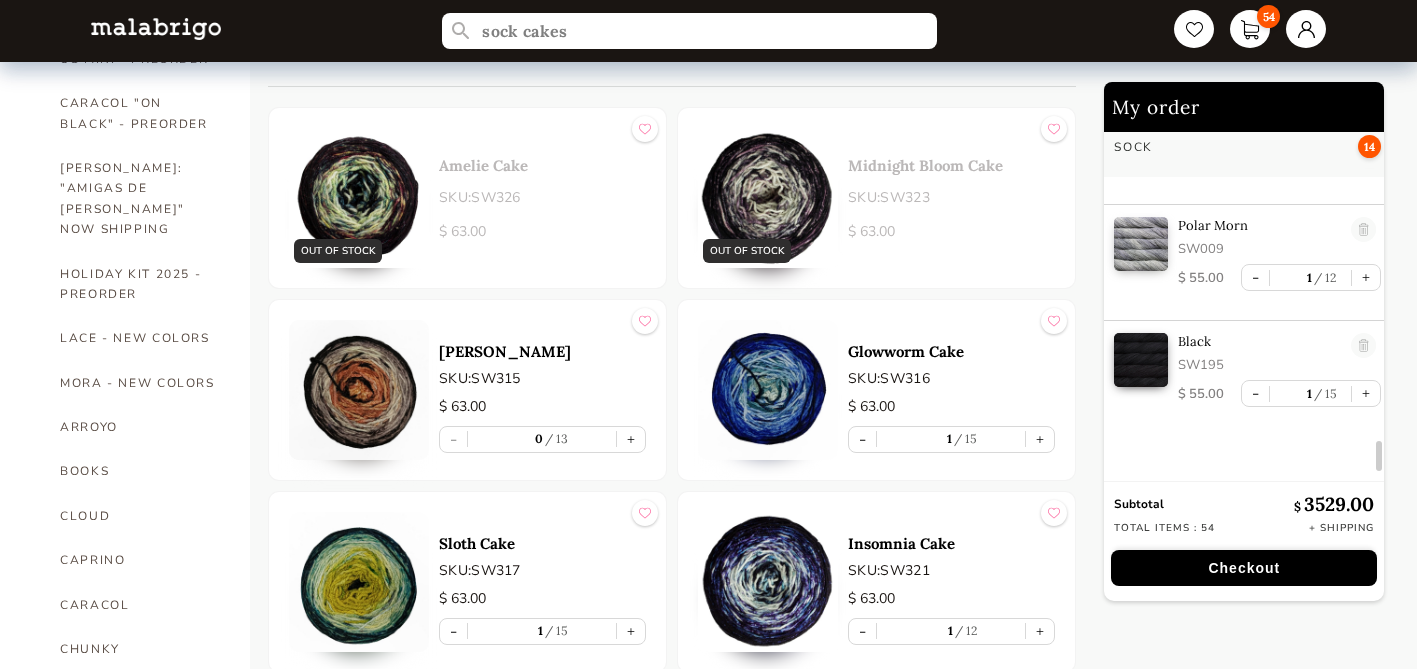 scroll, scrollTop: 5765, scrollLeft: 0, axis: vertical 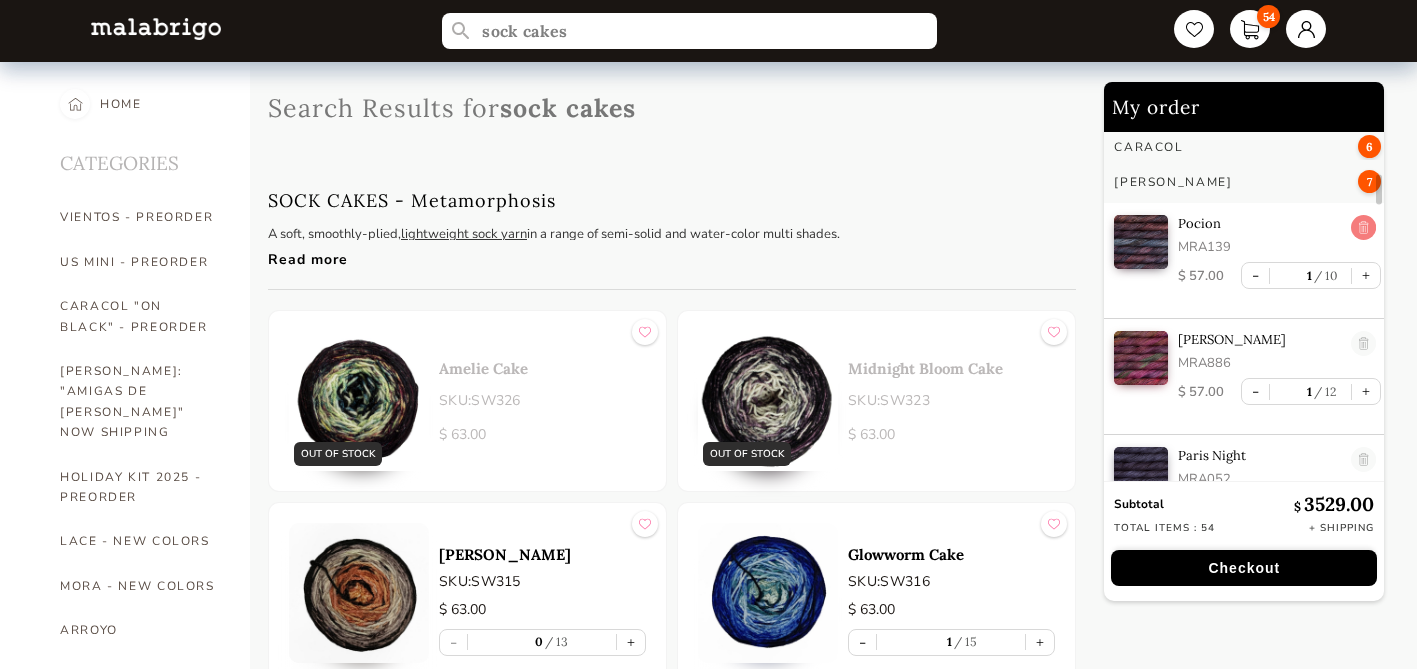 click at bounding box center [1364, 228] 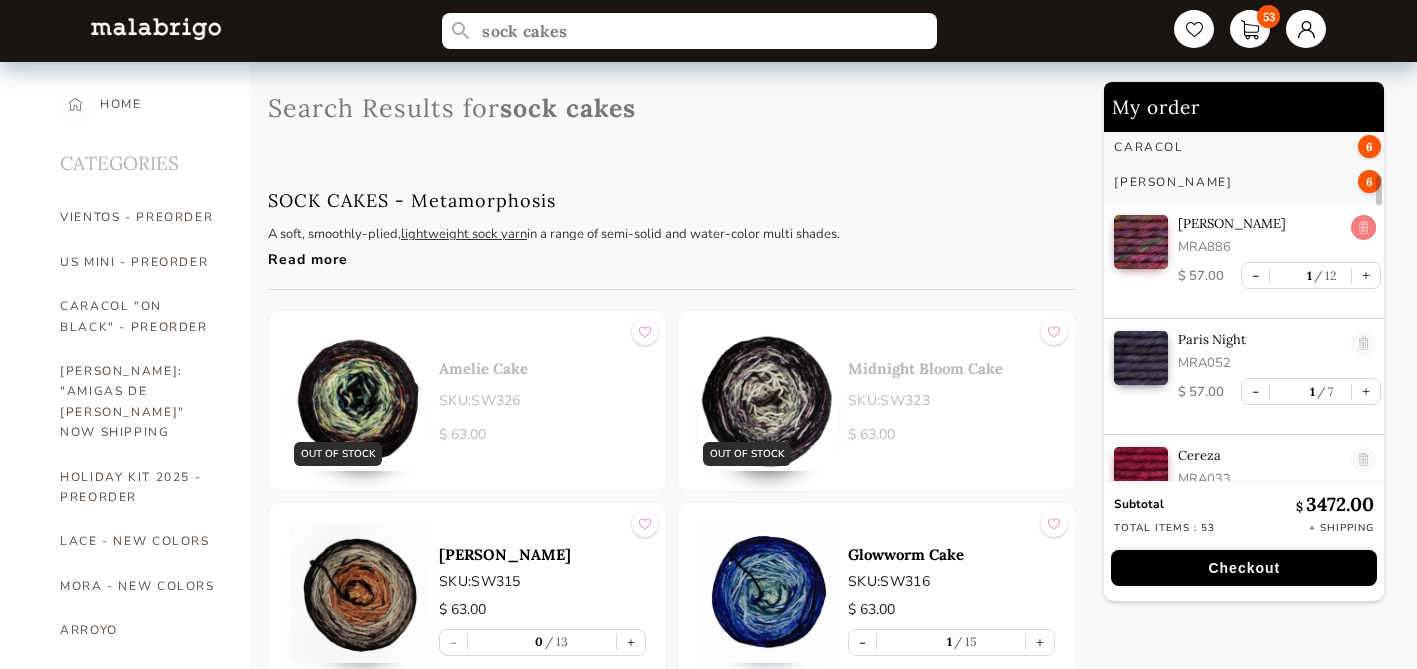 click at bounding box center (1364, 228) 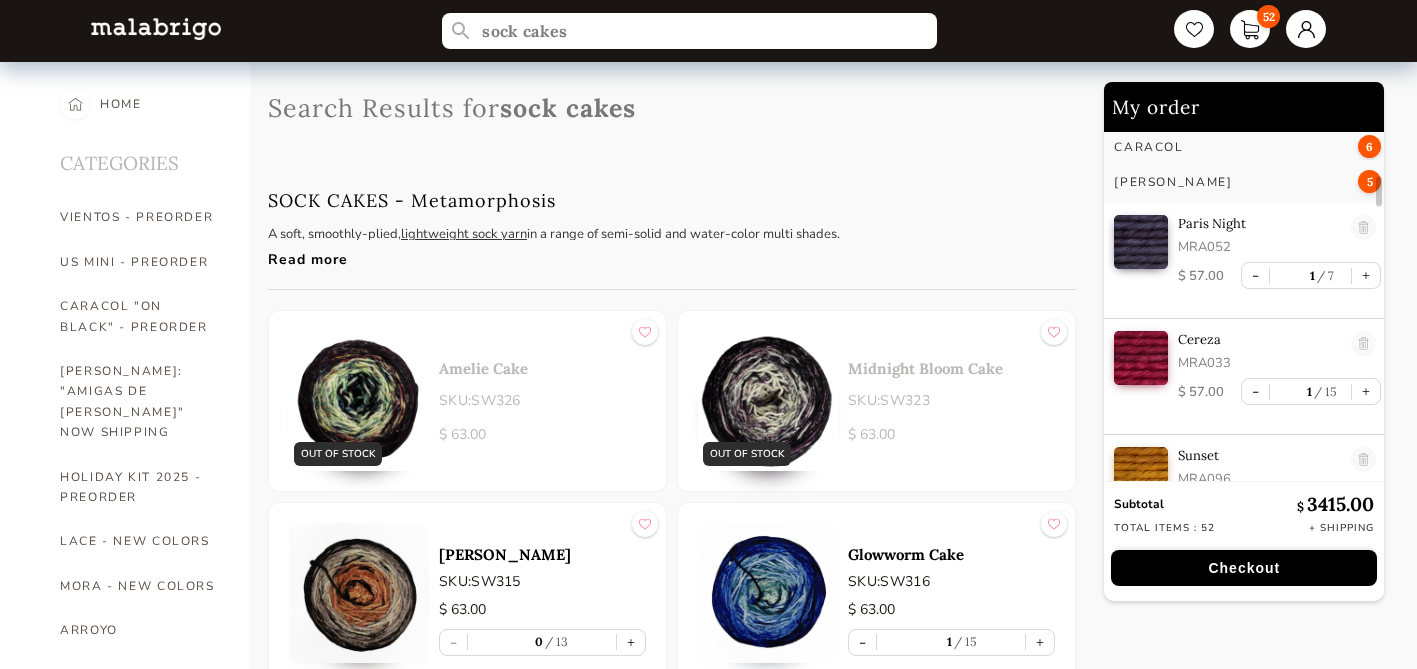 click at bounding box center [1364, 228] 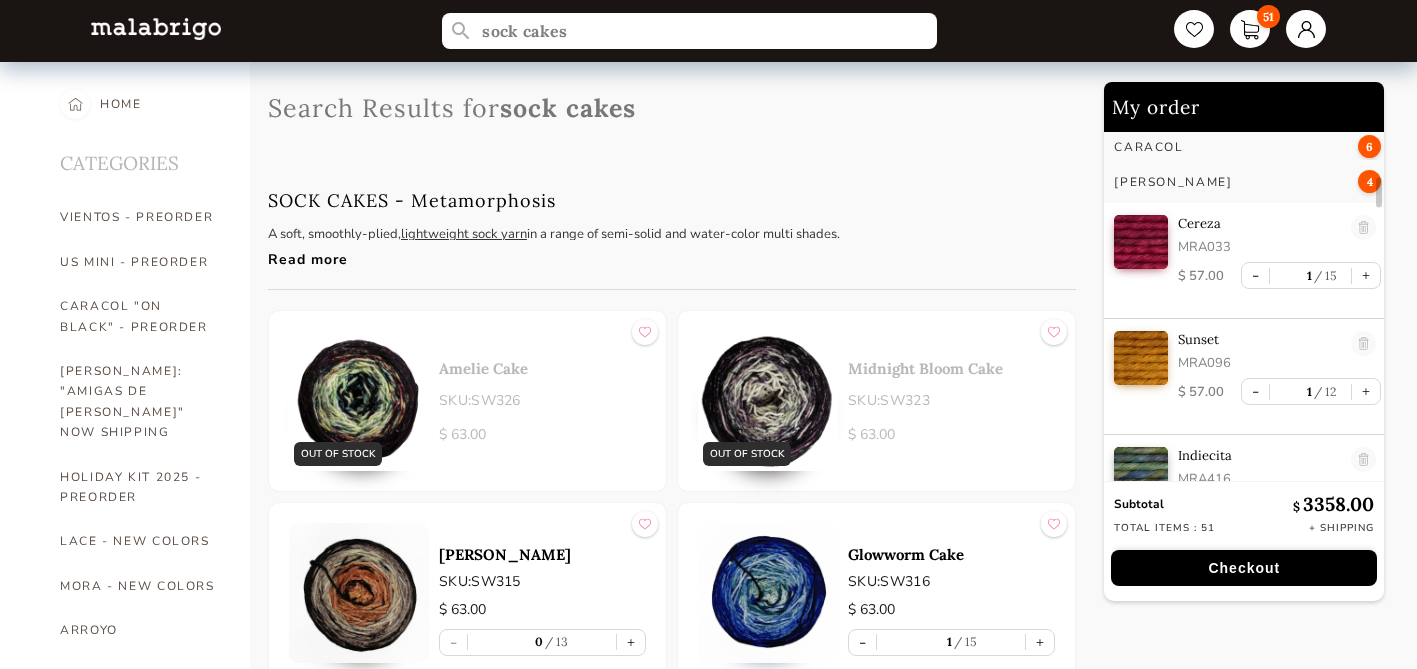 click at bounding box center (1364, 228) 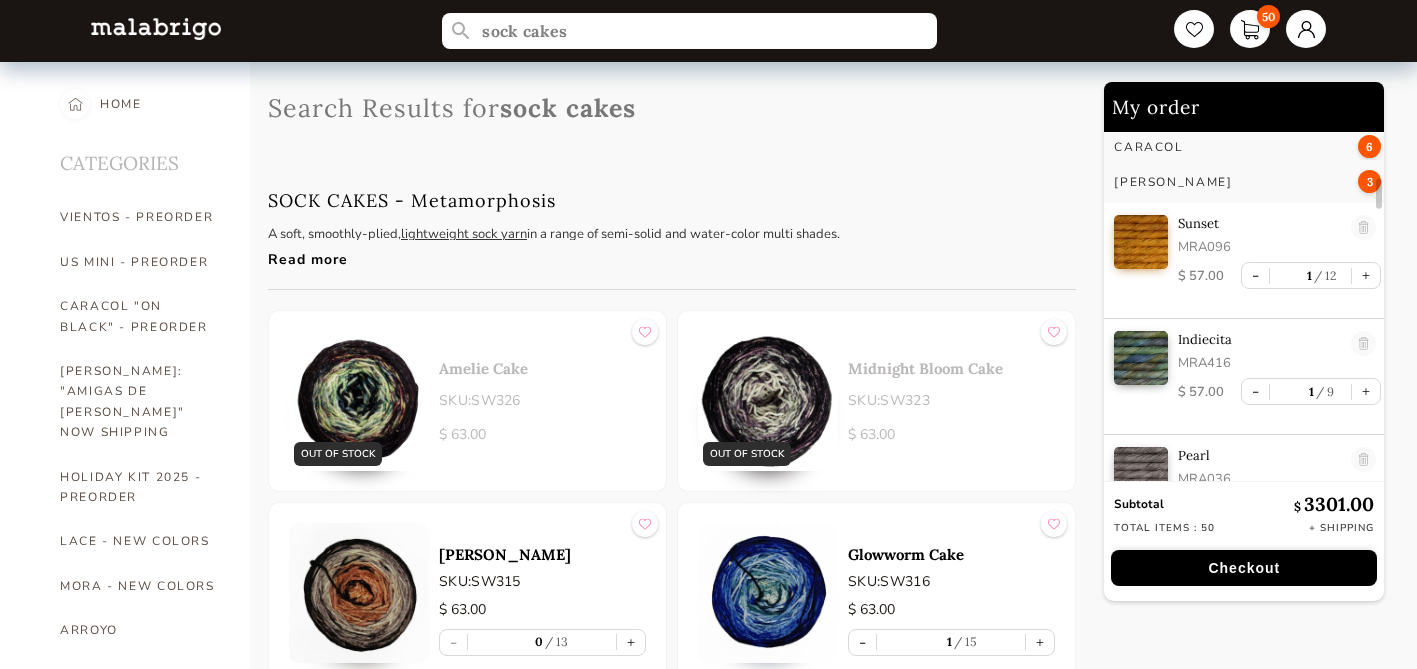 click at bounding box center (1364, 228) 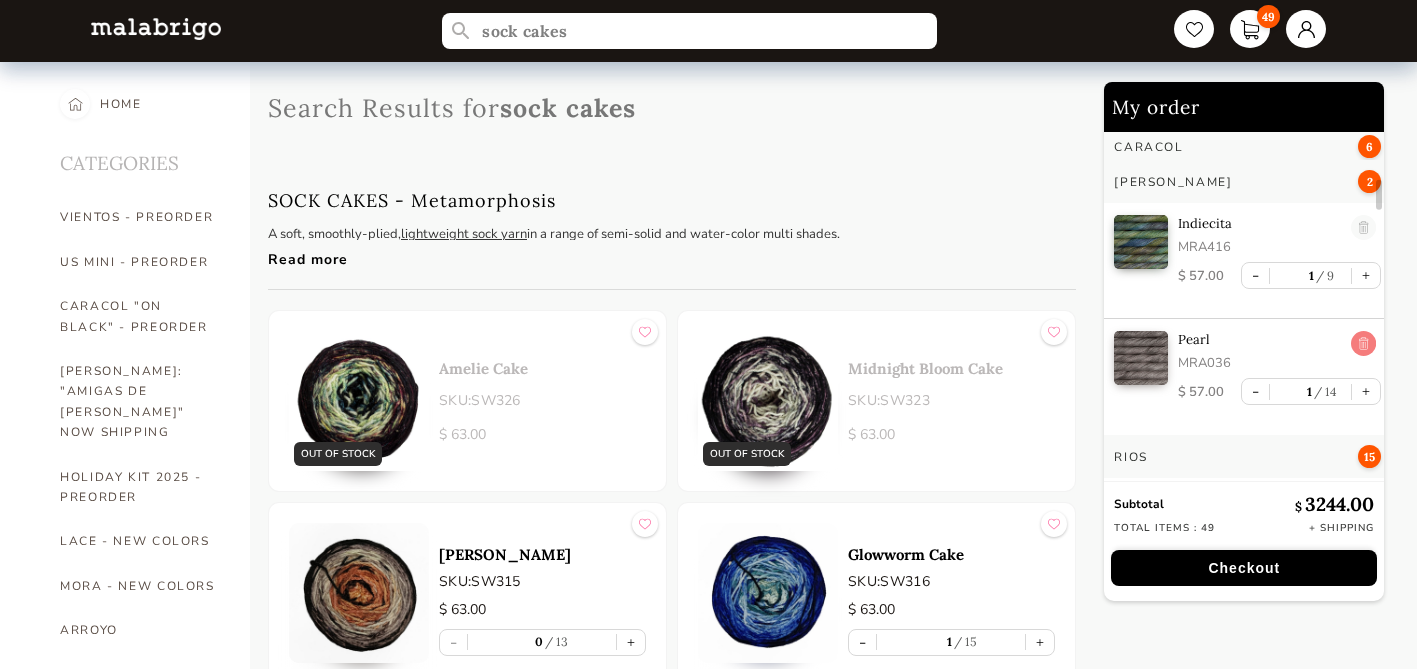 click at bounding box center (1364, 344) 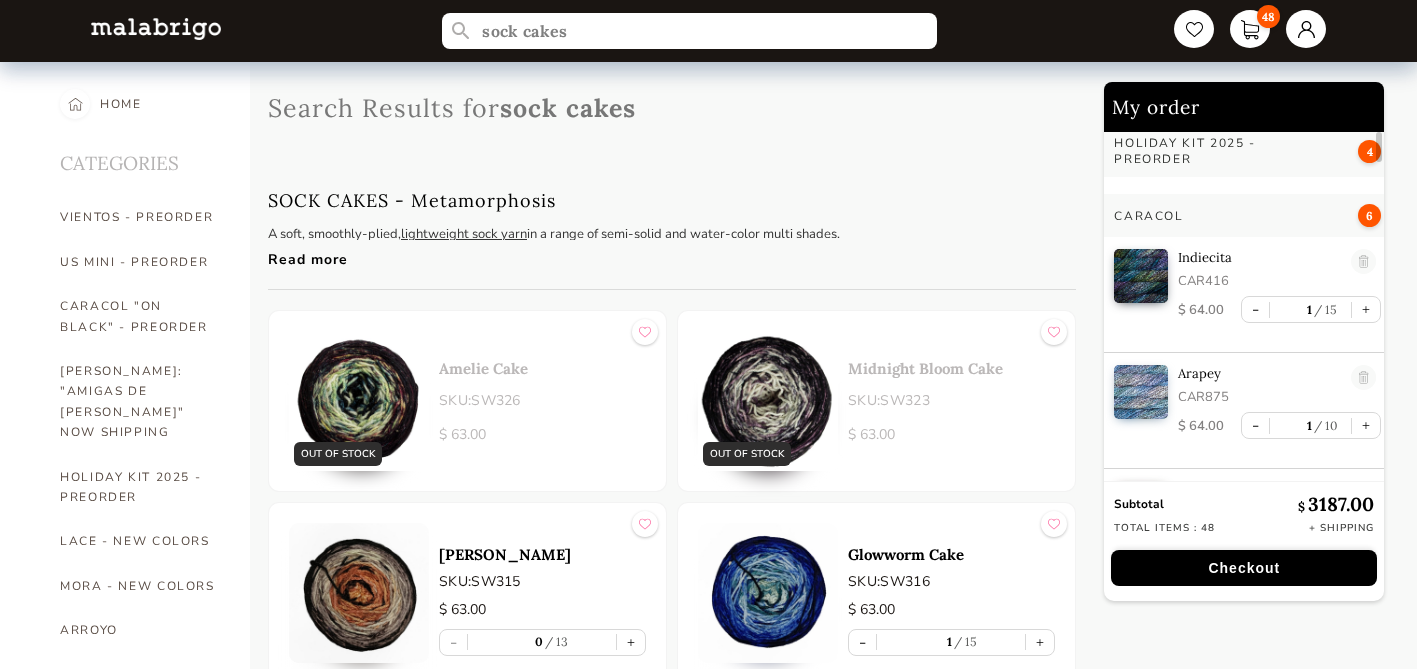 scroll, scrollTop: 0, scrollLeft: 0, axis: both 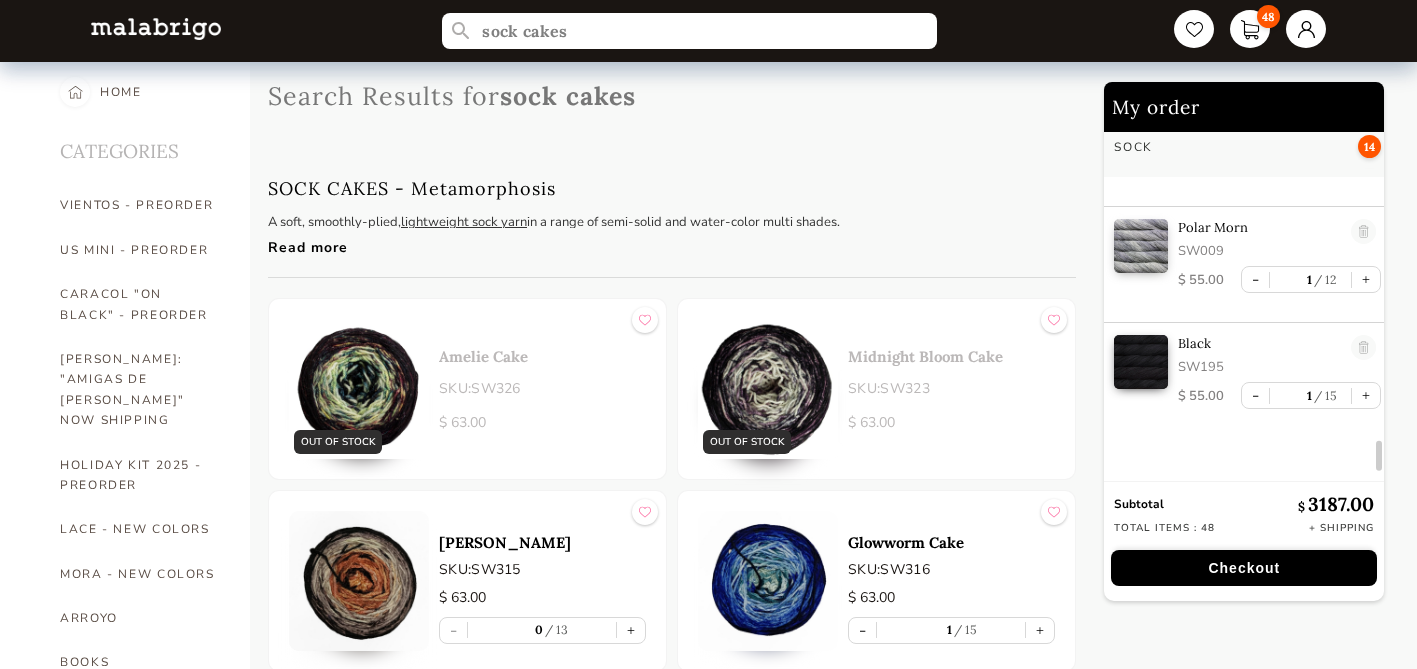 click on "Checkout" at bounding box center (1244, 568) 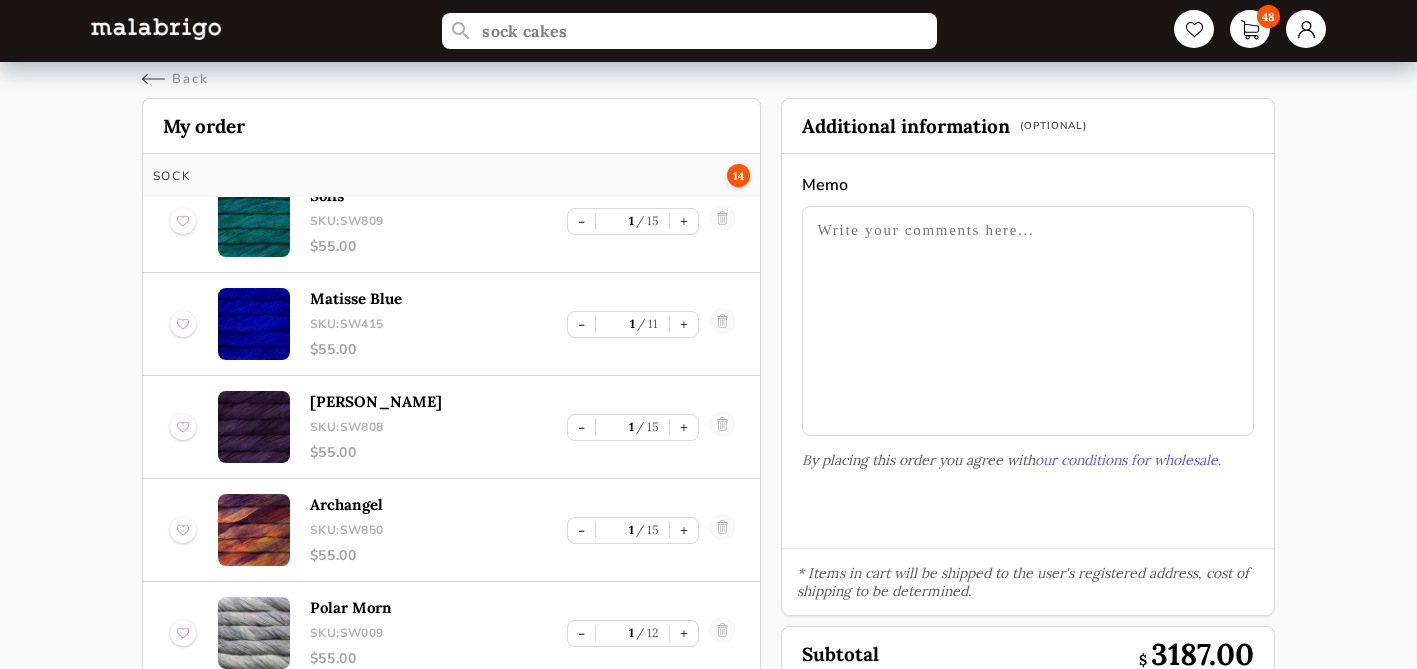 scroll, scrollTop: 4143, scrollLeft: 0, axis: vertical 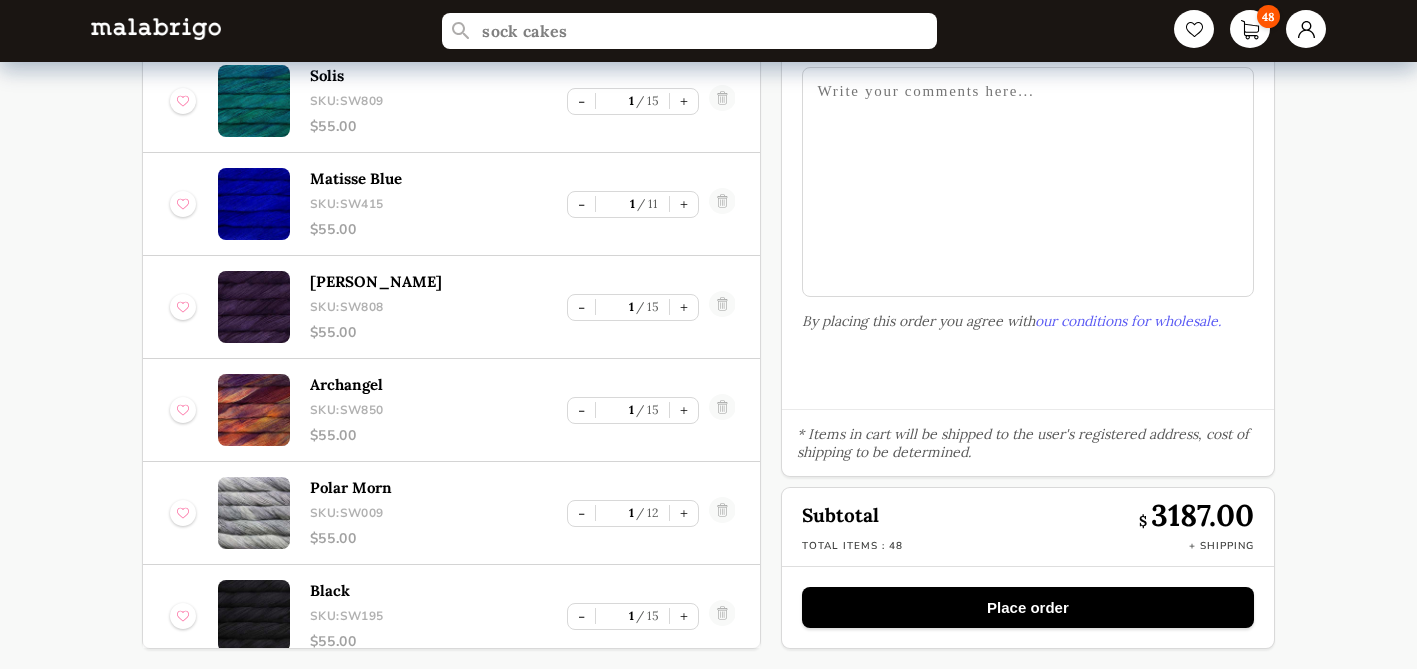 click on "Place order" at bounding box center (1028, 607) 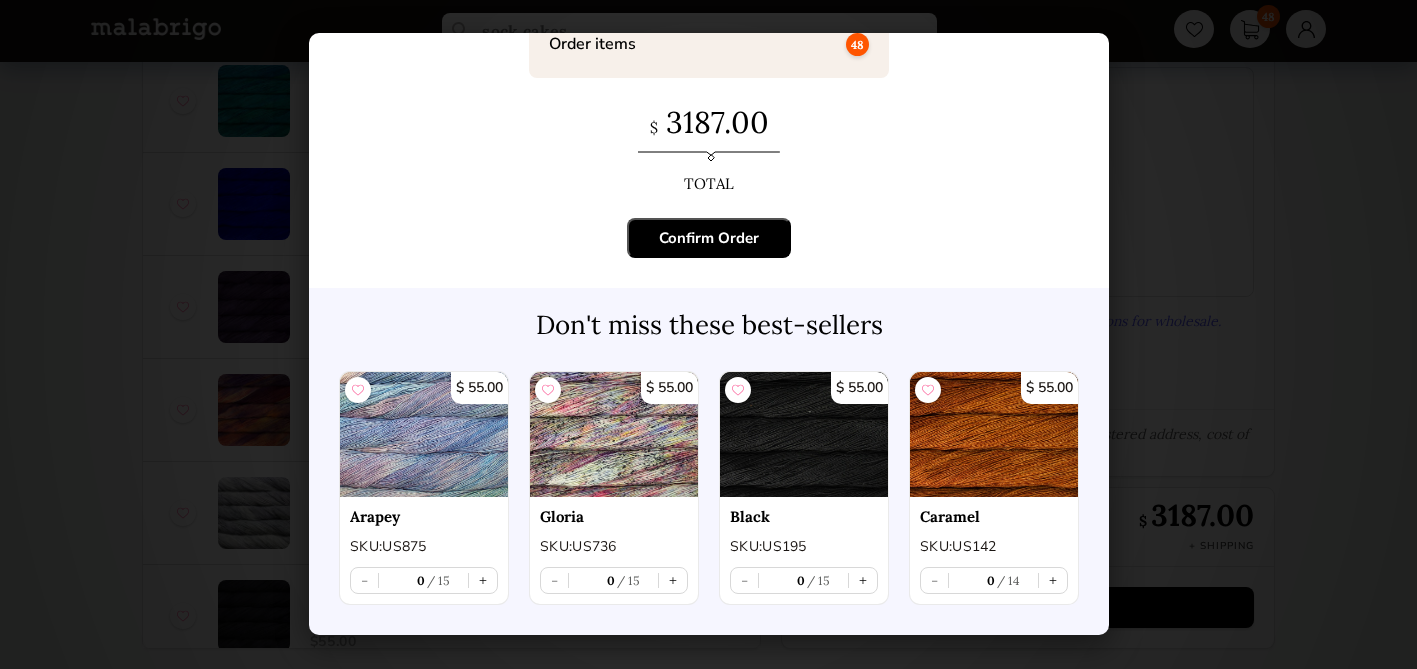 scroll, scrollTop: 126, scrollLeft: 0, axis: vertical 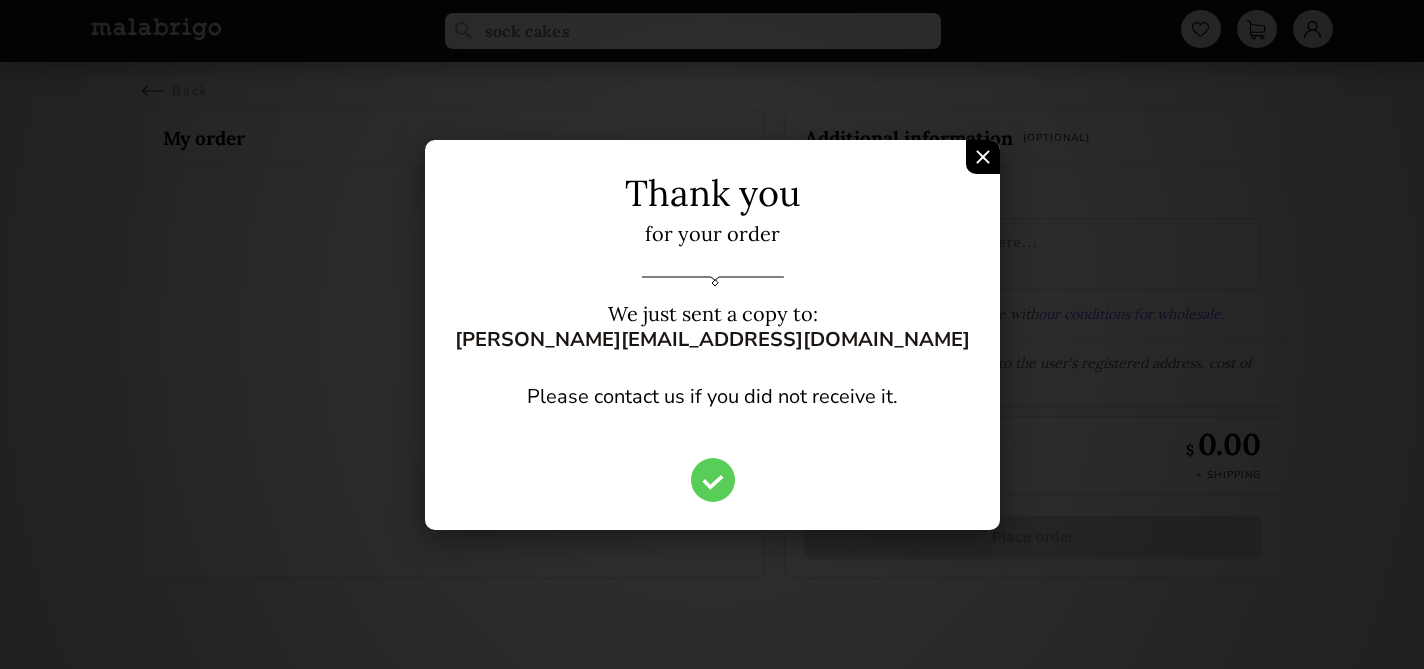 click at bounding box center [983, 157] 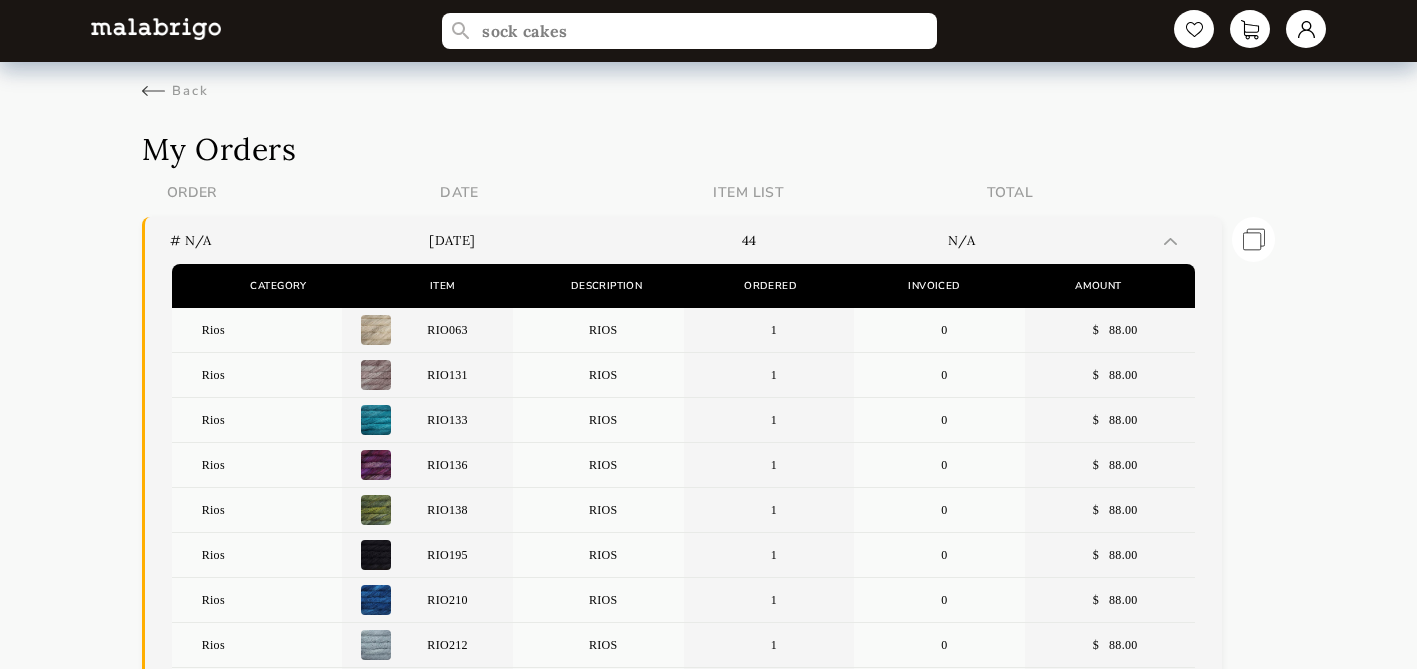scroll, scrollTop: 0, scrollLeft: 0, axis: both 